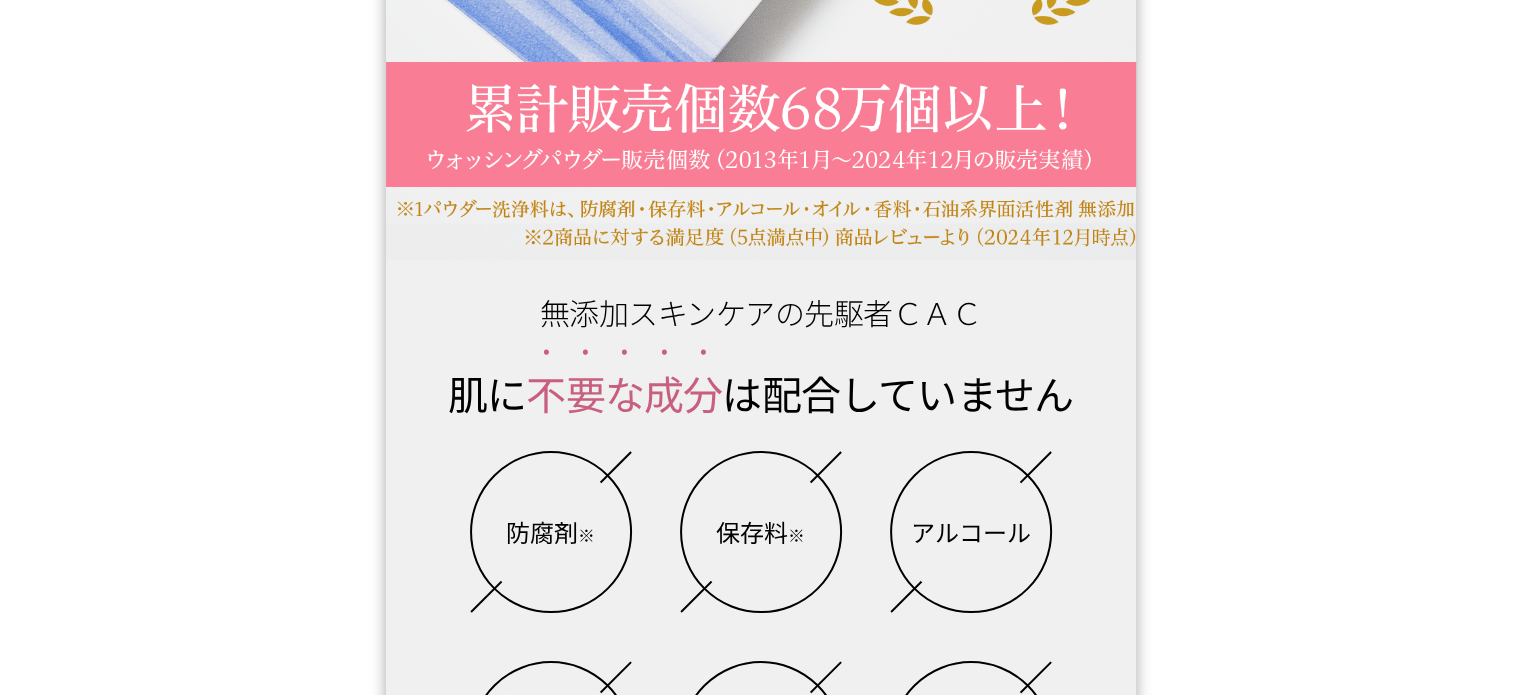 scroll, scrollTop: 1206, scrollLeft: 0, axis: vertical 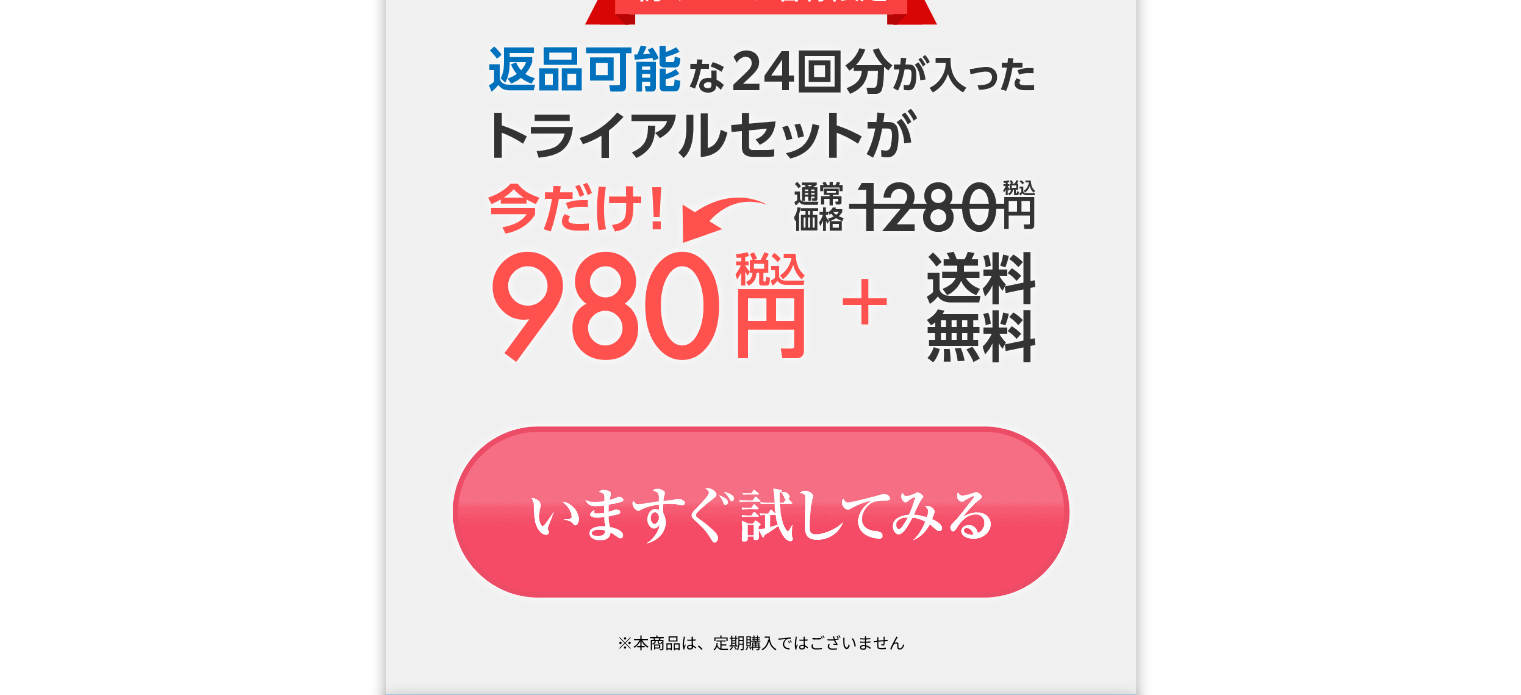 click on "初めてのお客様限定
※本商品は、定期購入ではございません" at bounding box center (761, 296) 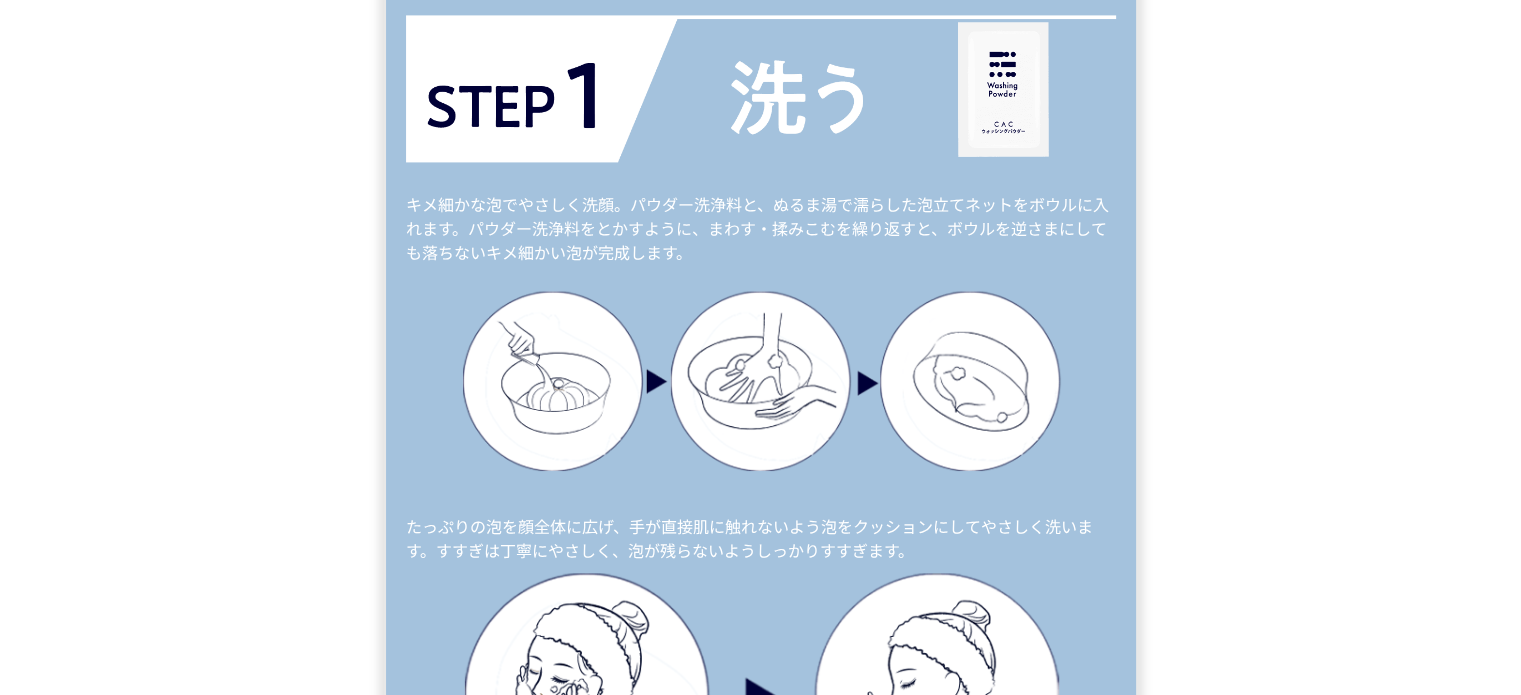 scroll, scrollTop: 34059, scrollLeft: 0, axis: vertical 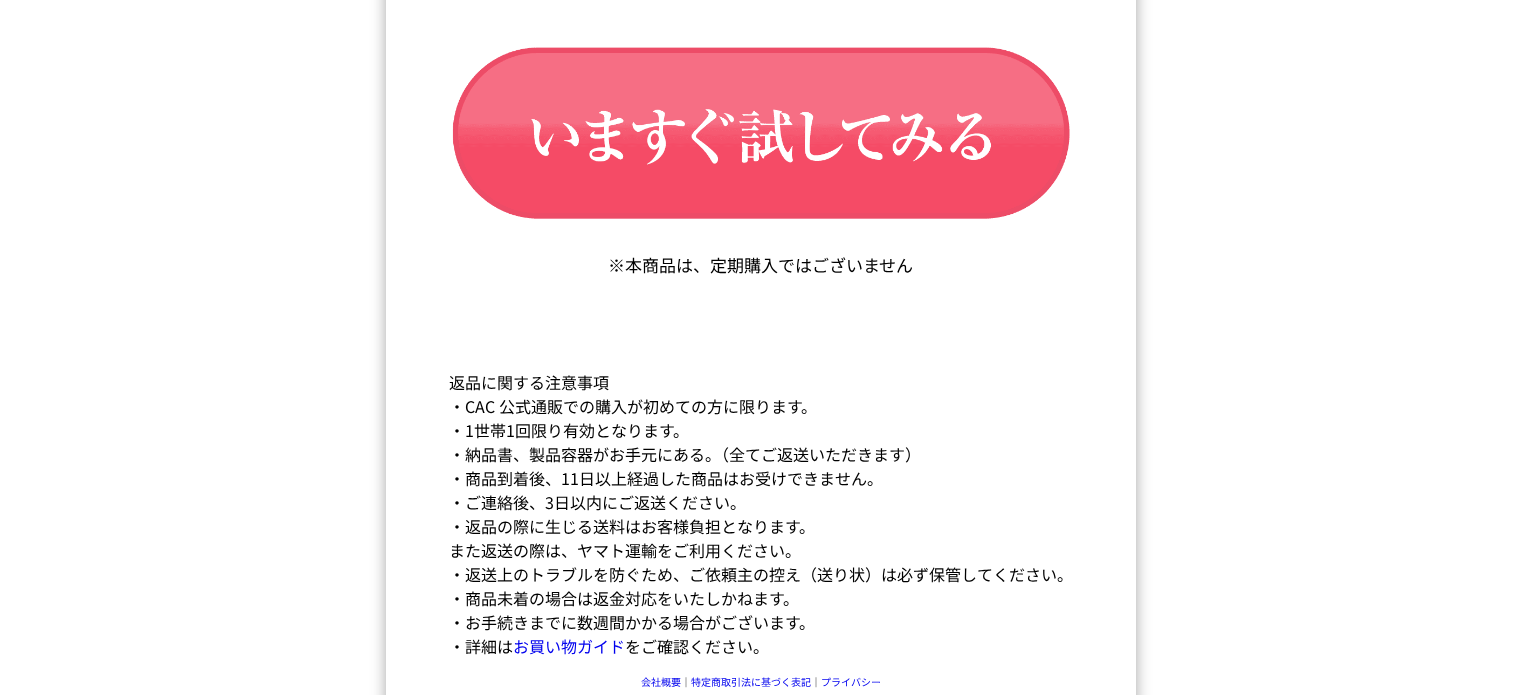 click at bounding box center [761, 697] 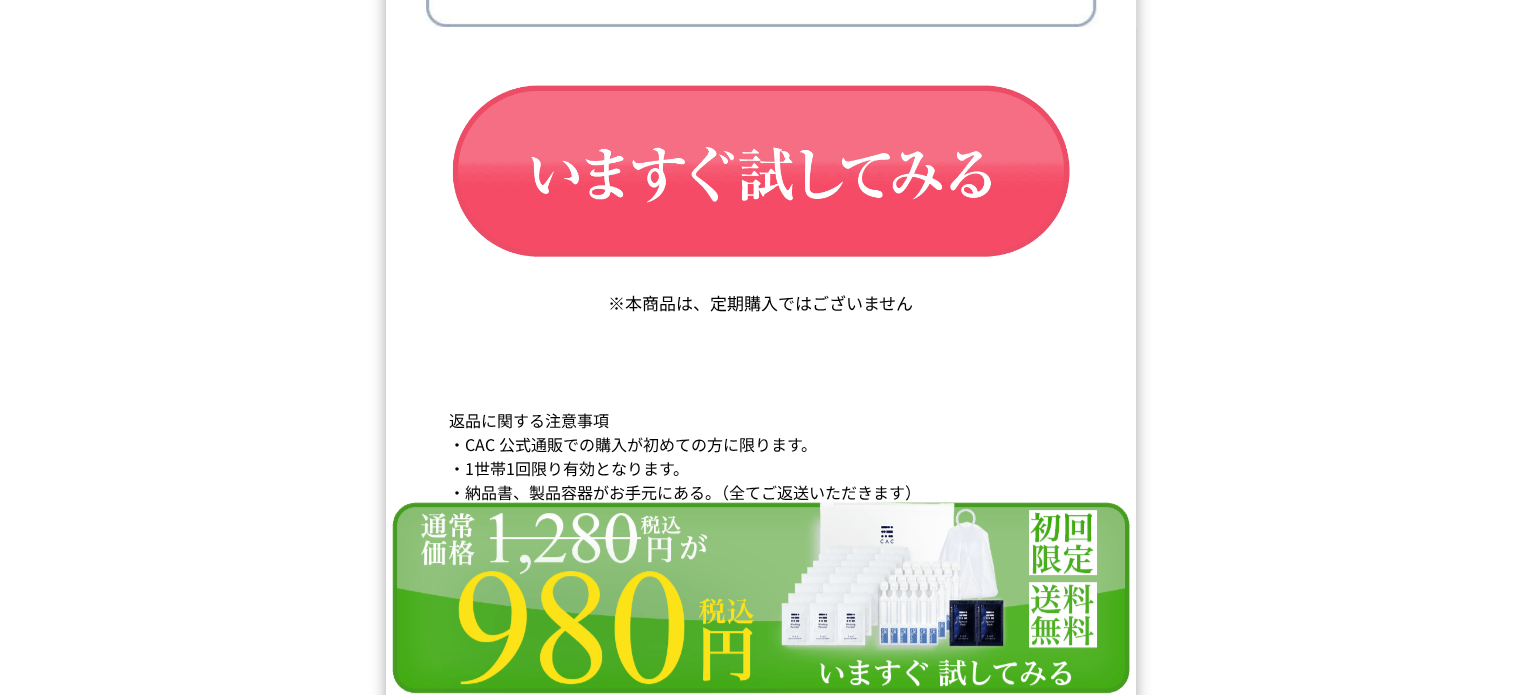 scroll, scrollTop: 34059, scrollLeft: 0, axis: vertical 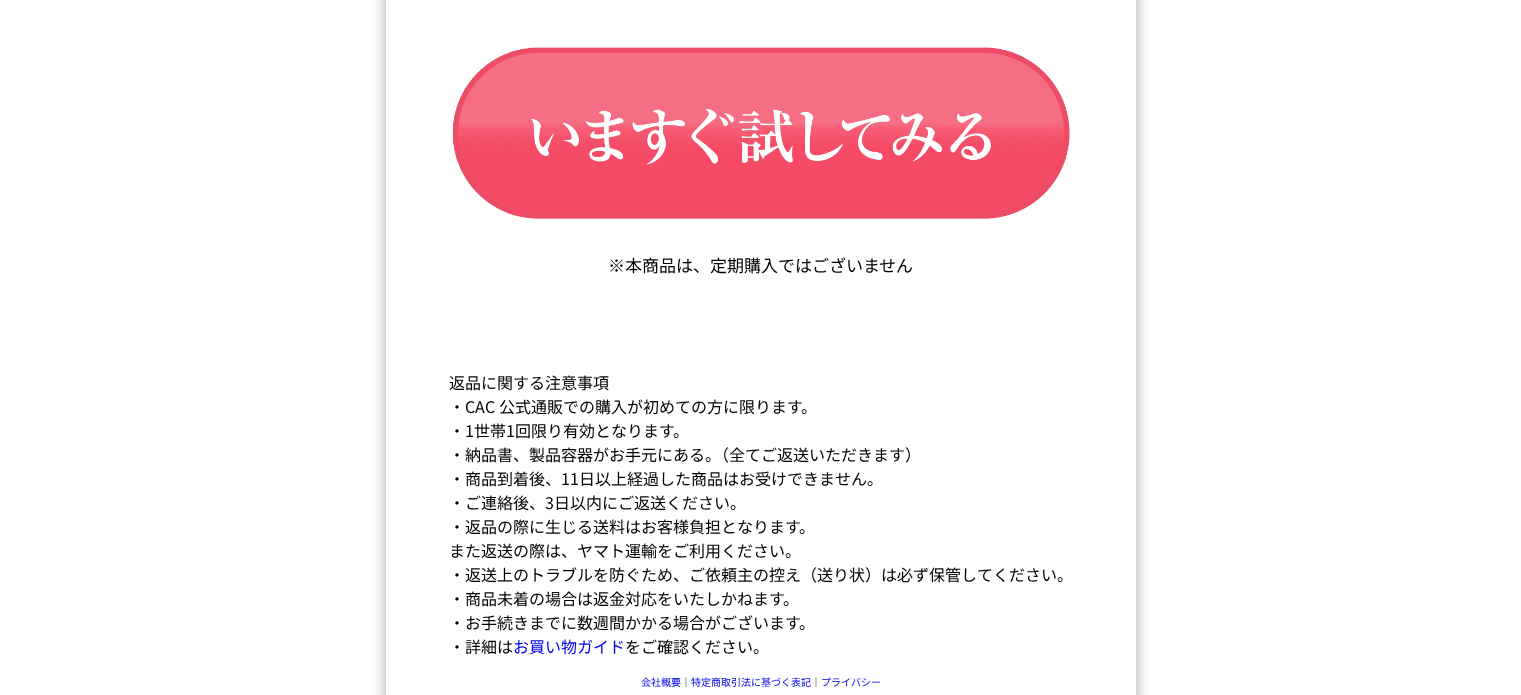 click at bounding box center [761, 697] 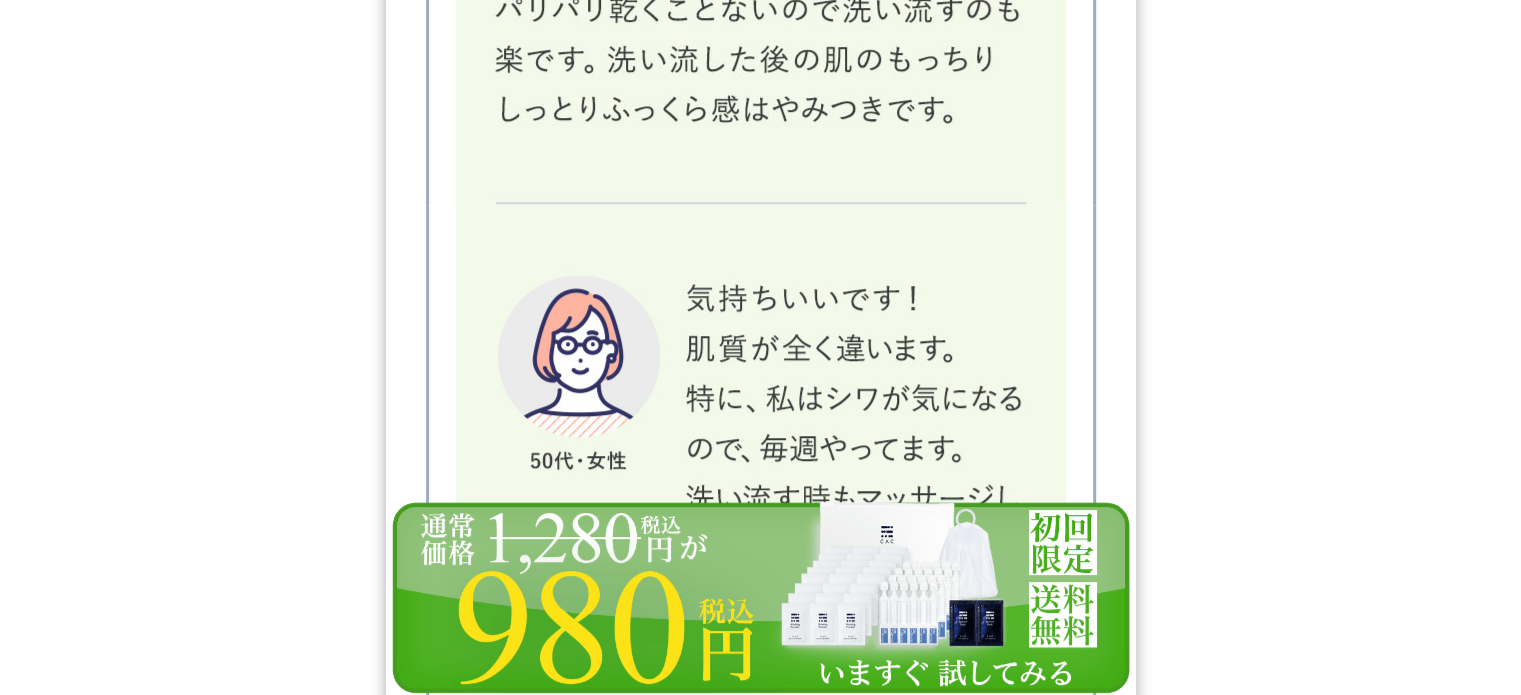 scroll, scrollTop: 31559, scrollLeft: 0, axis: vertical 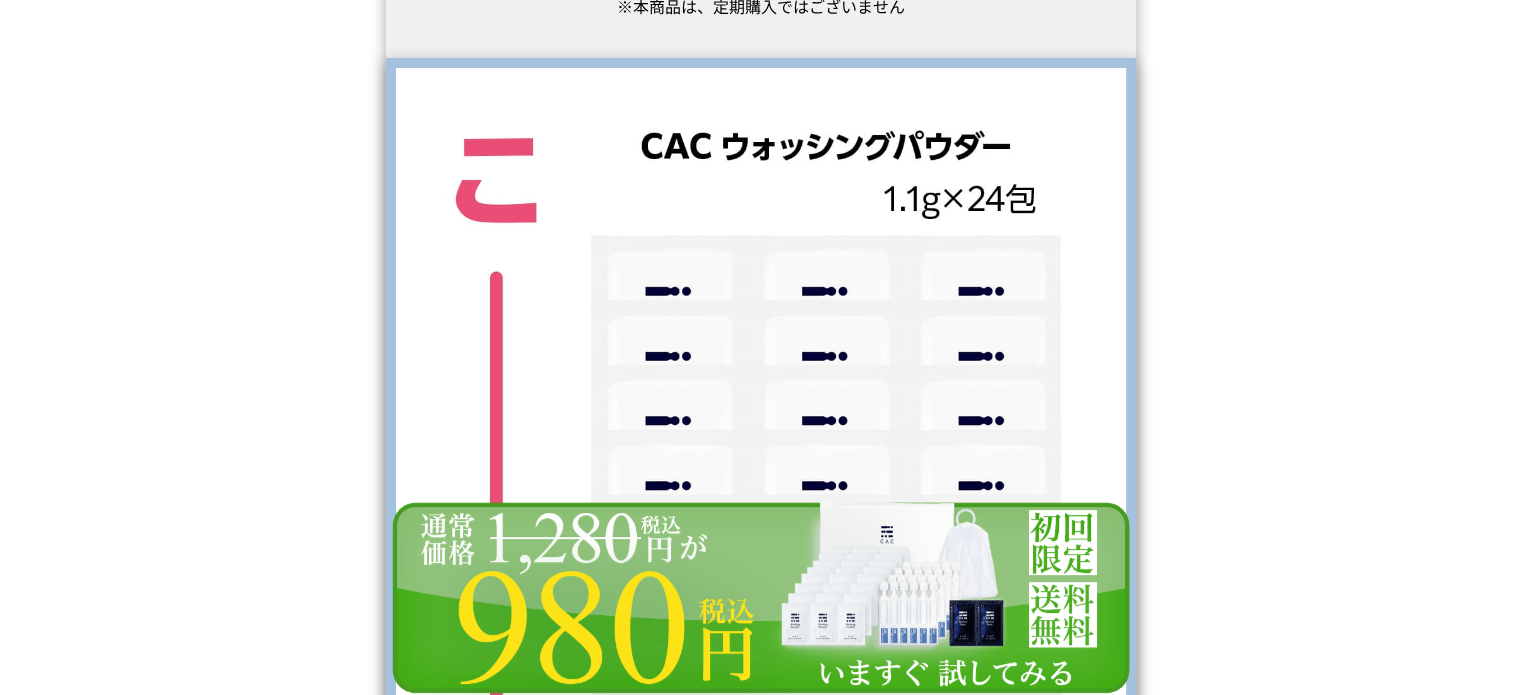 click at bounding box center [761, 1840] 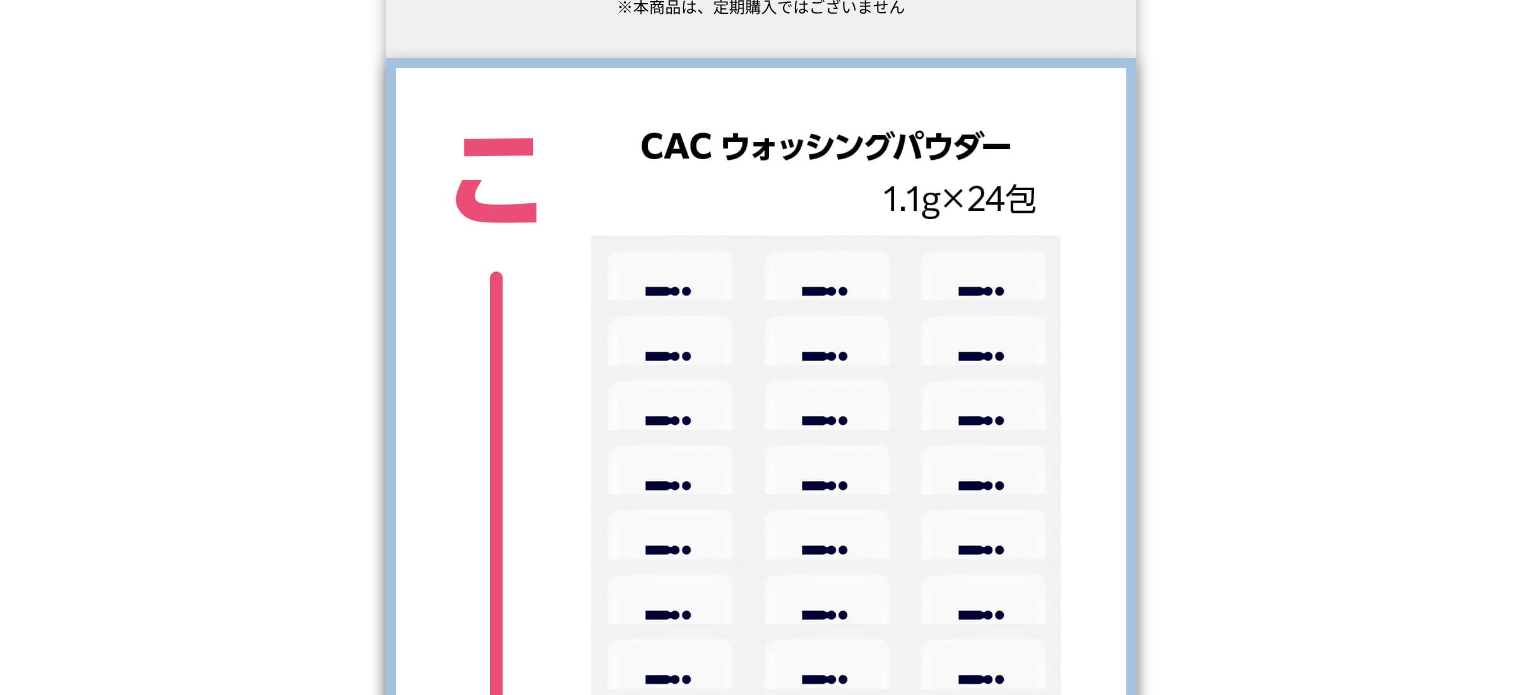 scroll, scrollTop: 0, scrollLeft: 0, axis: both 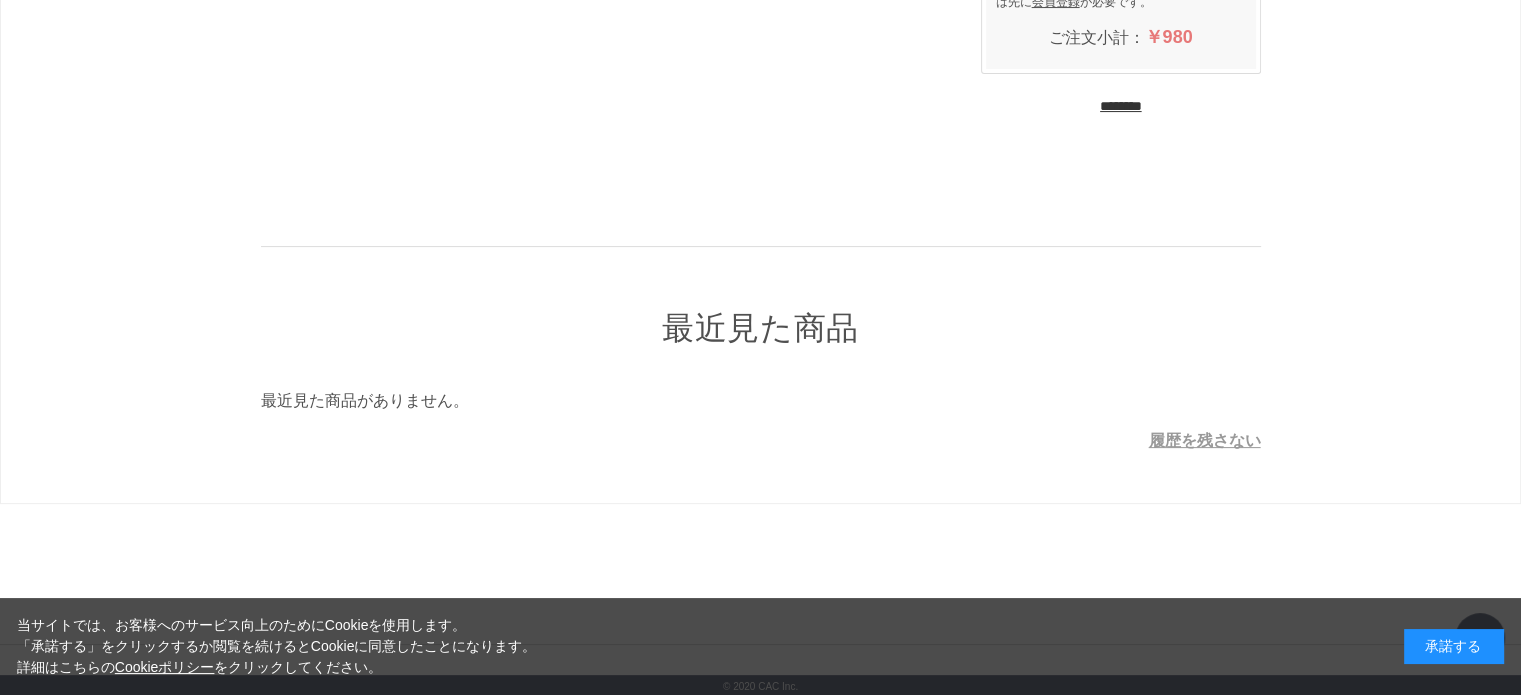 click on "承諾する" at bounding box center [1454, 646] 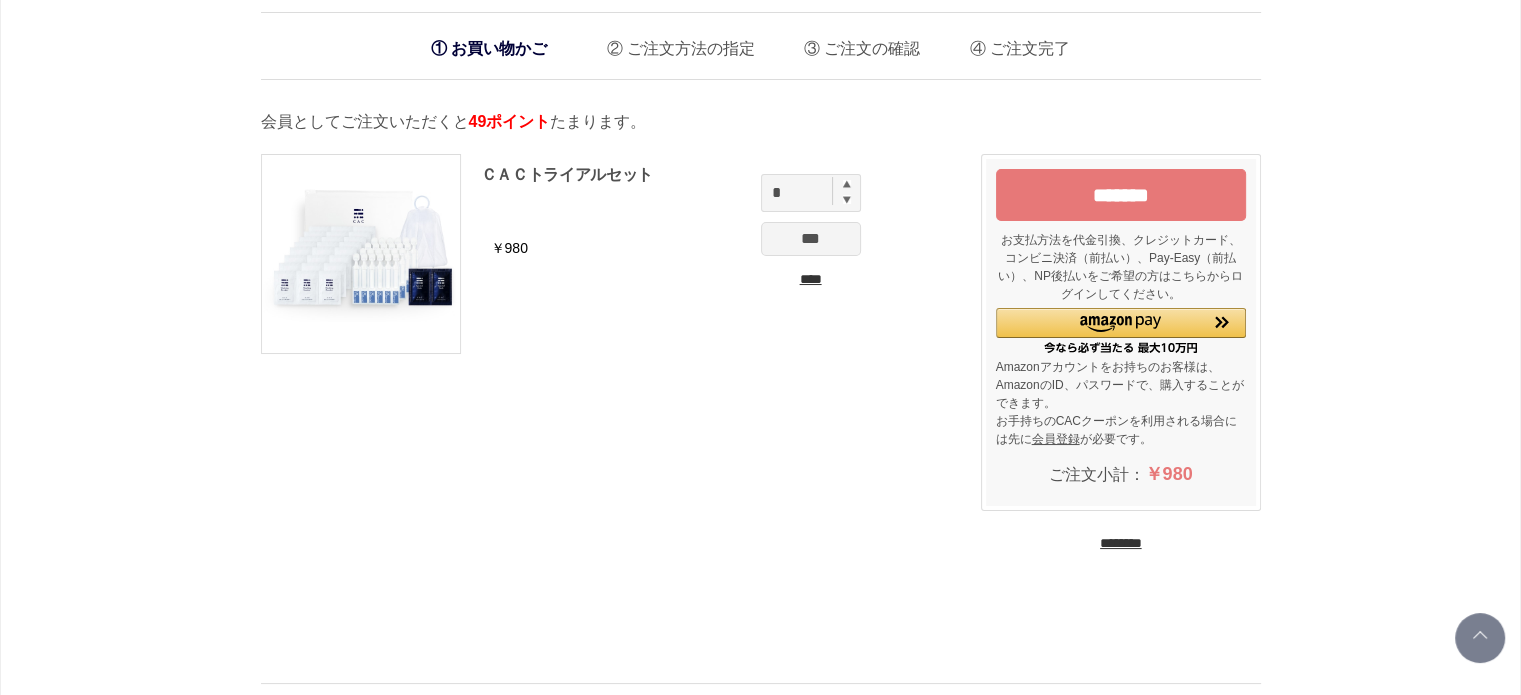 scroll, scrollTop: 0, scrollLeft: 0, axis: both 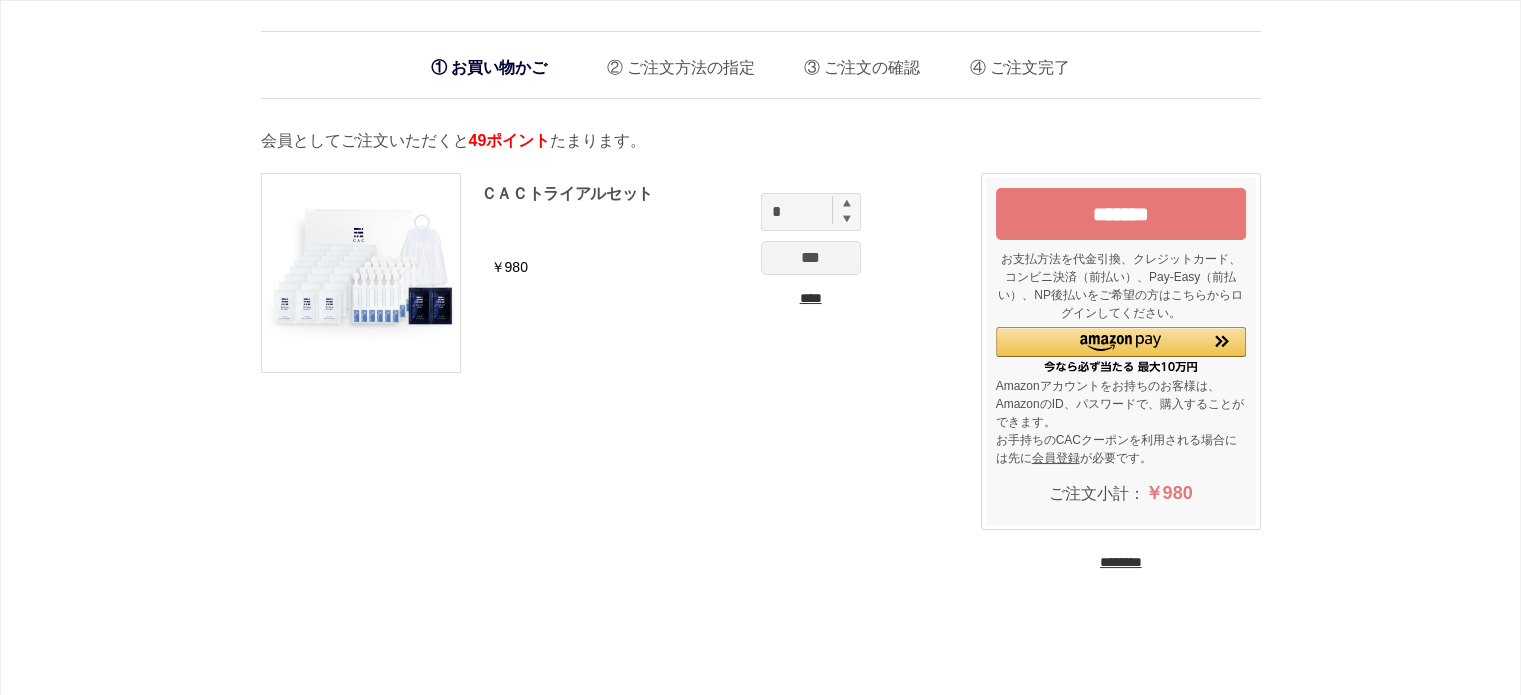 click on "ご注文完了" at bounding box center [1012, 62] 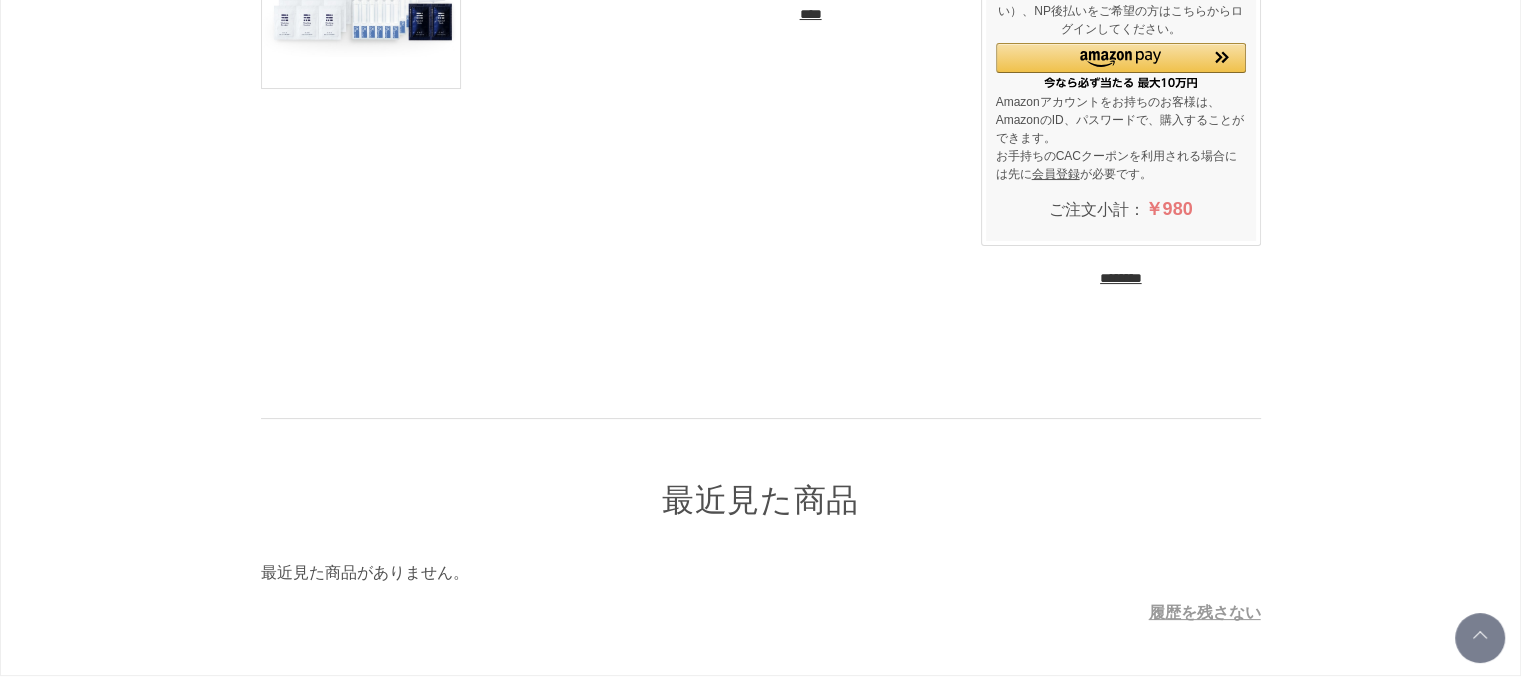 scroll, scrollTop: 456, scrollLeft: 0, axis: vertical 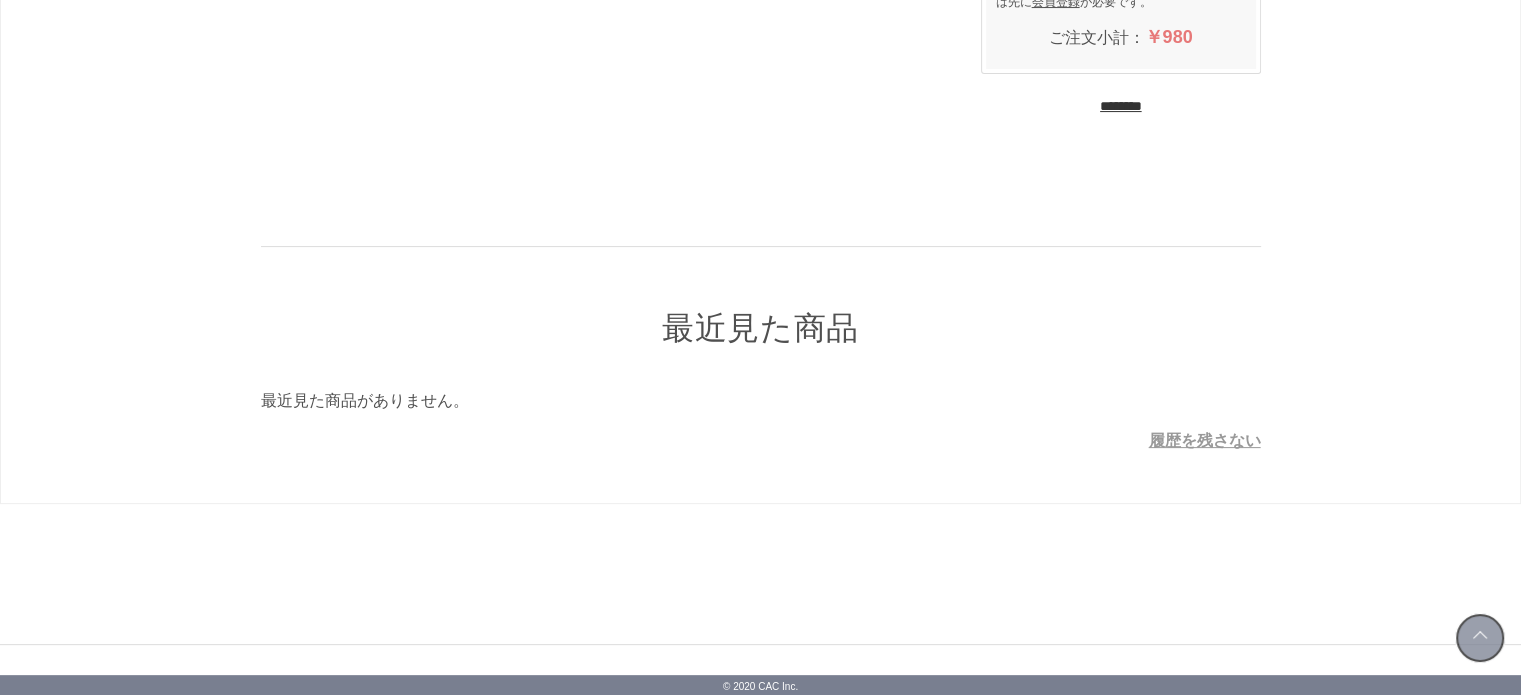 click at bounding box center (1480, 638) 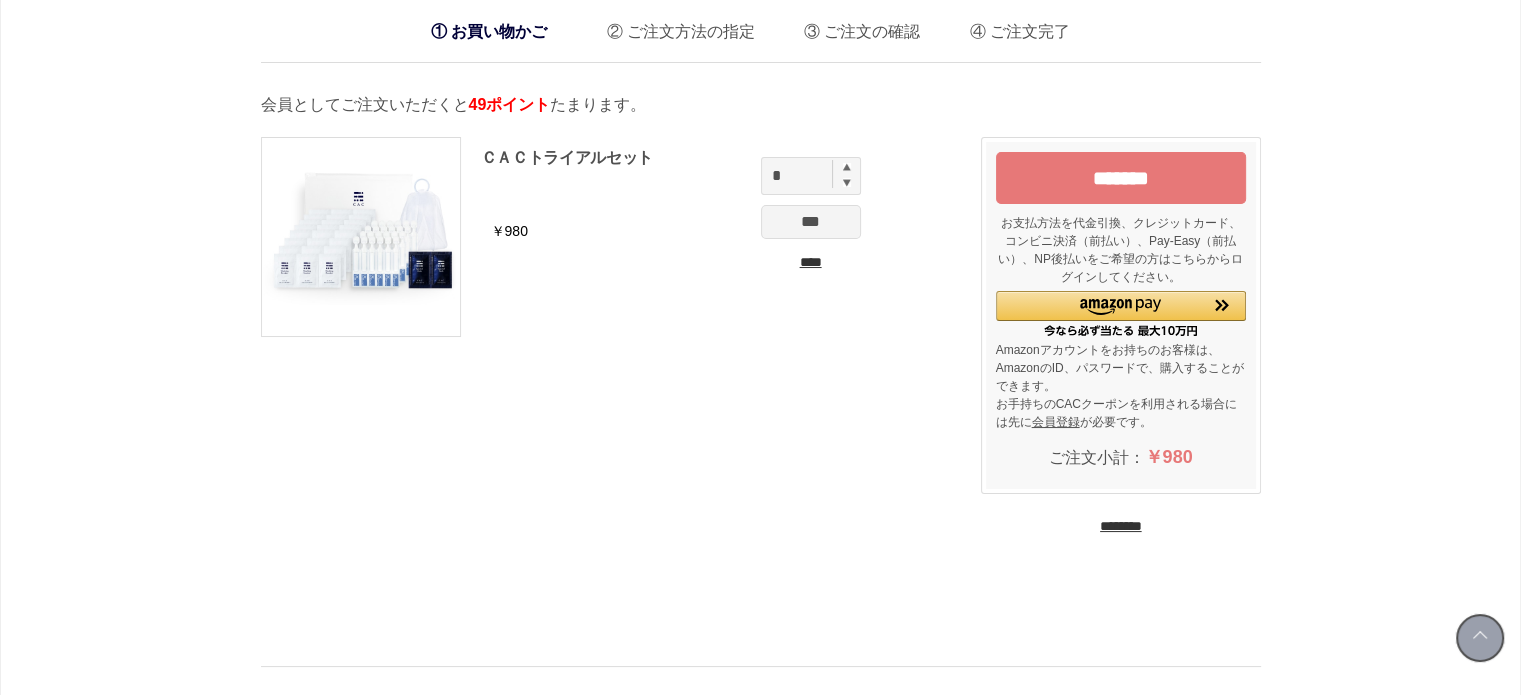 scroll, scrollTop: 0, scrollLeft: 0, axis: both 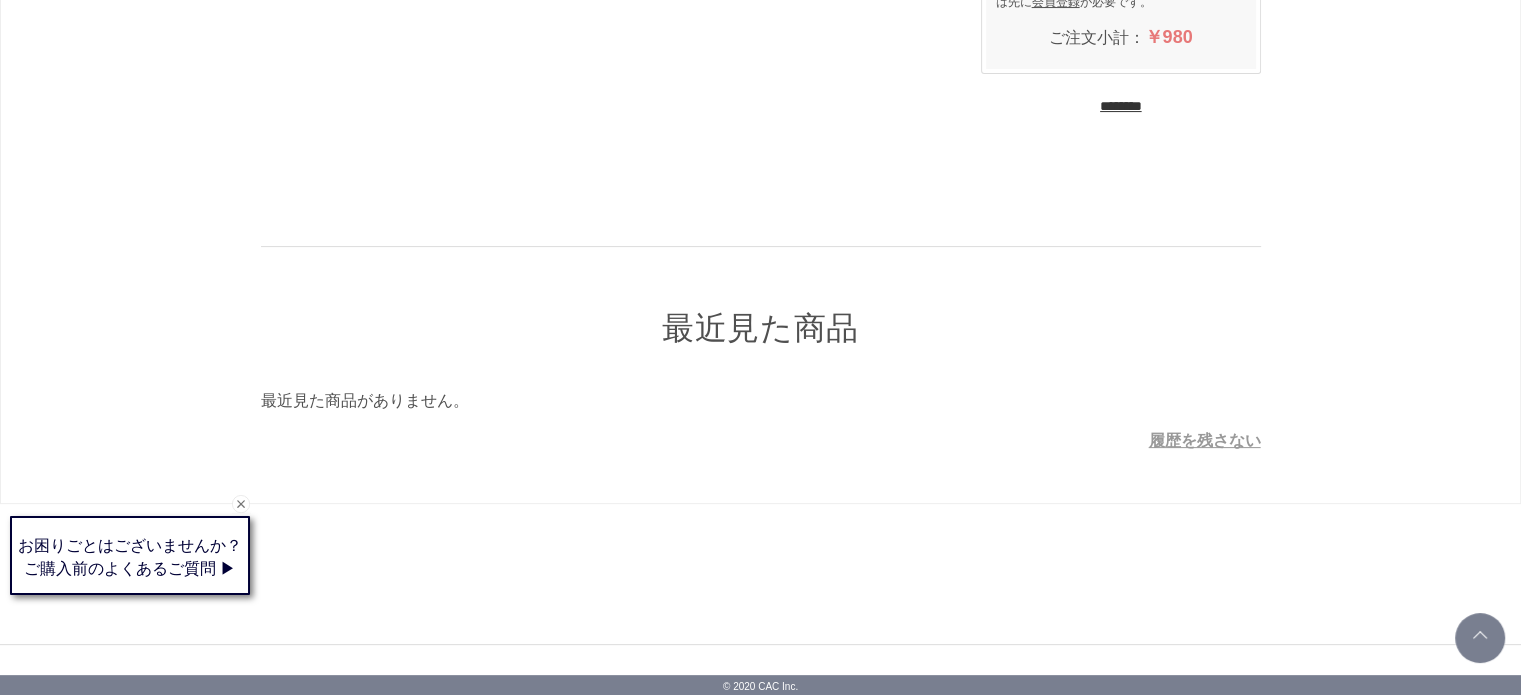 click on "お買い物かご
ご注文方法の指定
ご注文の確認
ご注文完了
通信に時間がかかっています。しばらく経ってもAmazonに移動しない場合は、申し訳ございませんが他の支払方法をご利用ください。
会員としてご注文いただくと 49ポイント たまります。
***
ＣＡＣトライアルセット
￥980
*
***
****
*******" at bounding box center (760, 24) 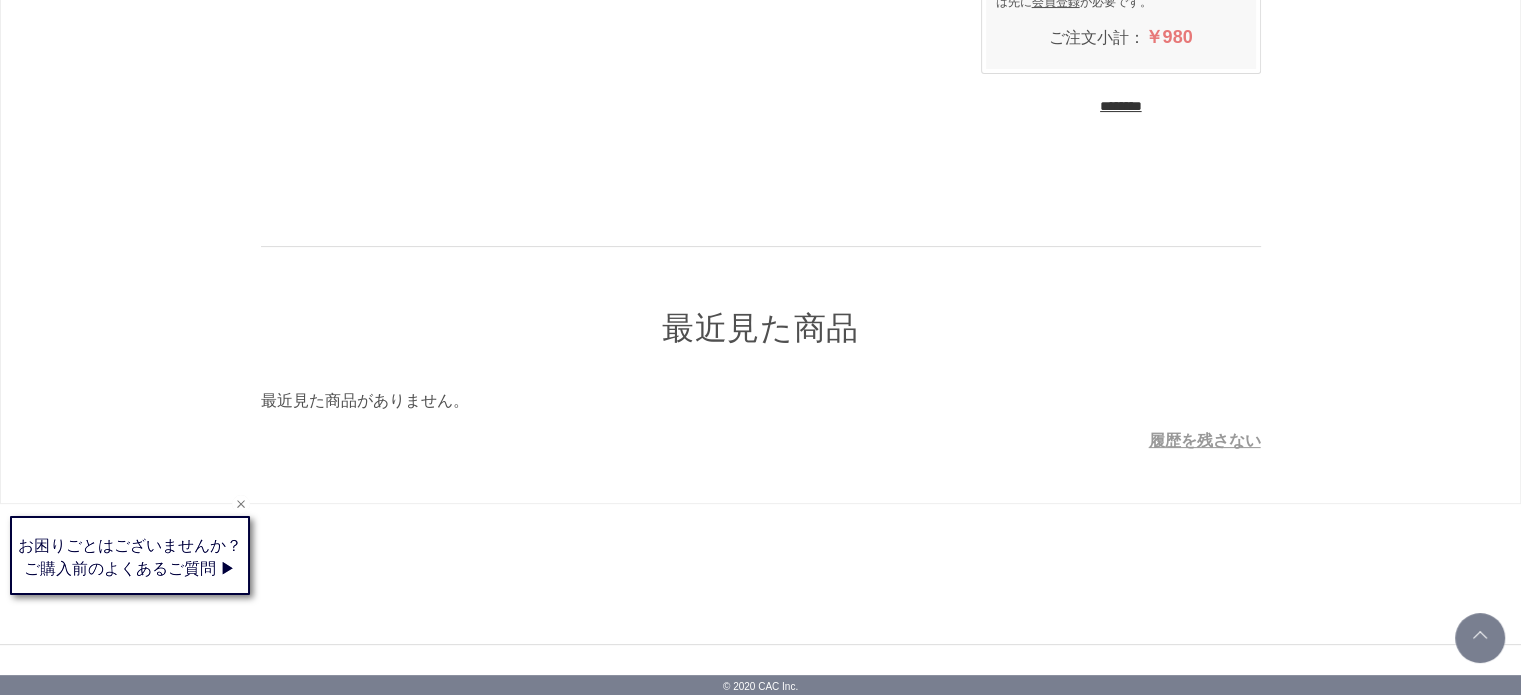 click at bounding box center (241, 504) 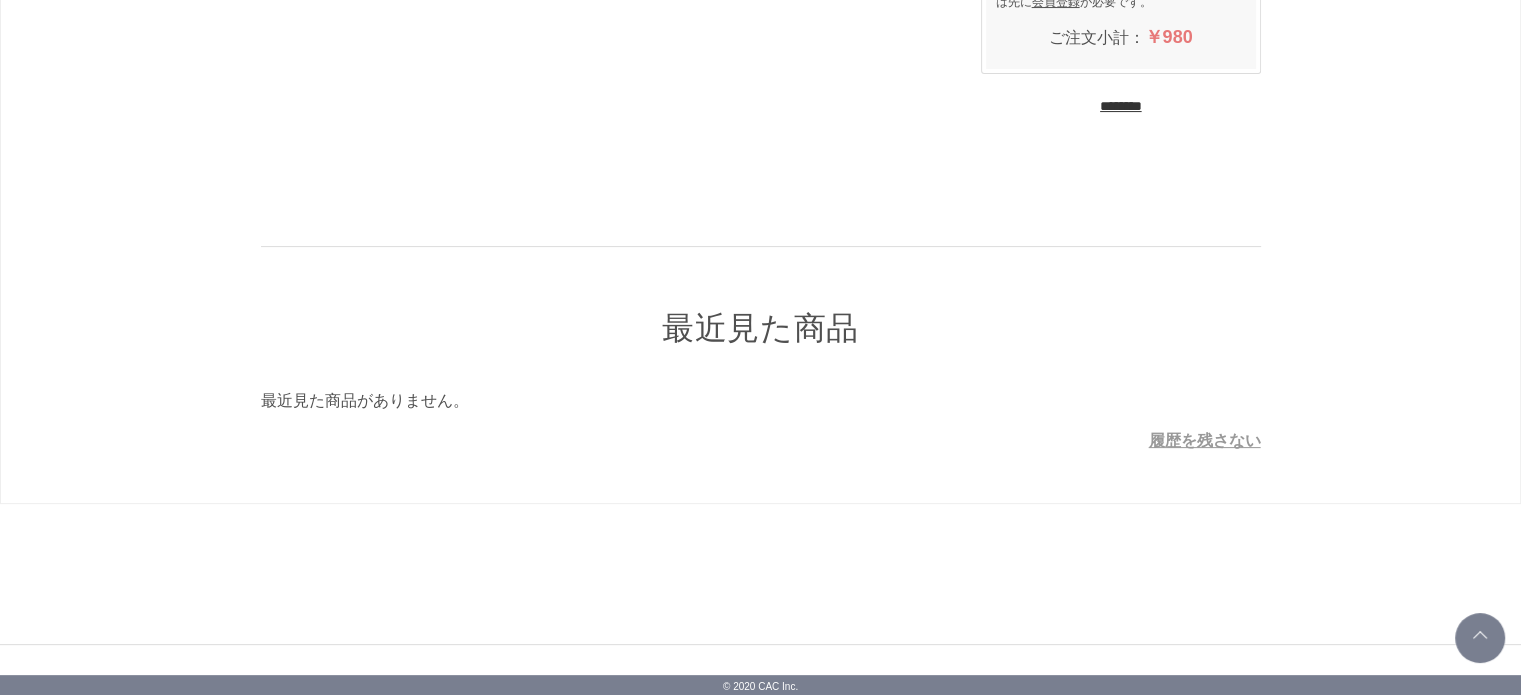 scroll, scrollTop: 0, scrollLeft: 0, axis: both 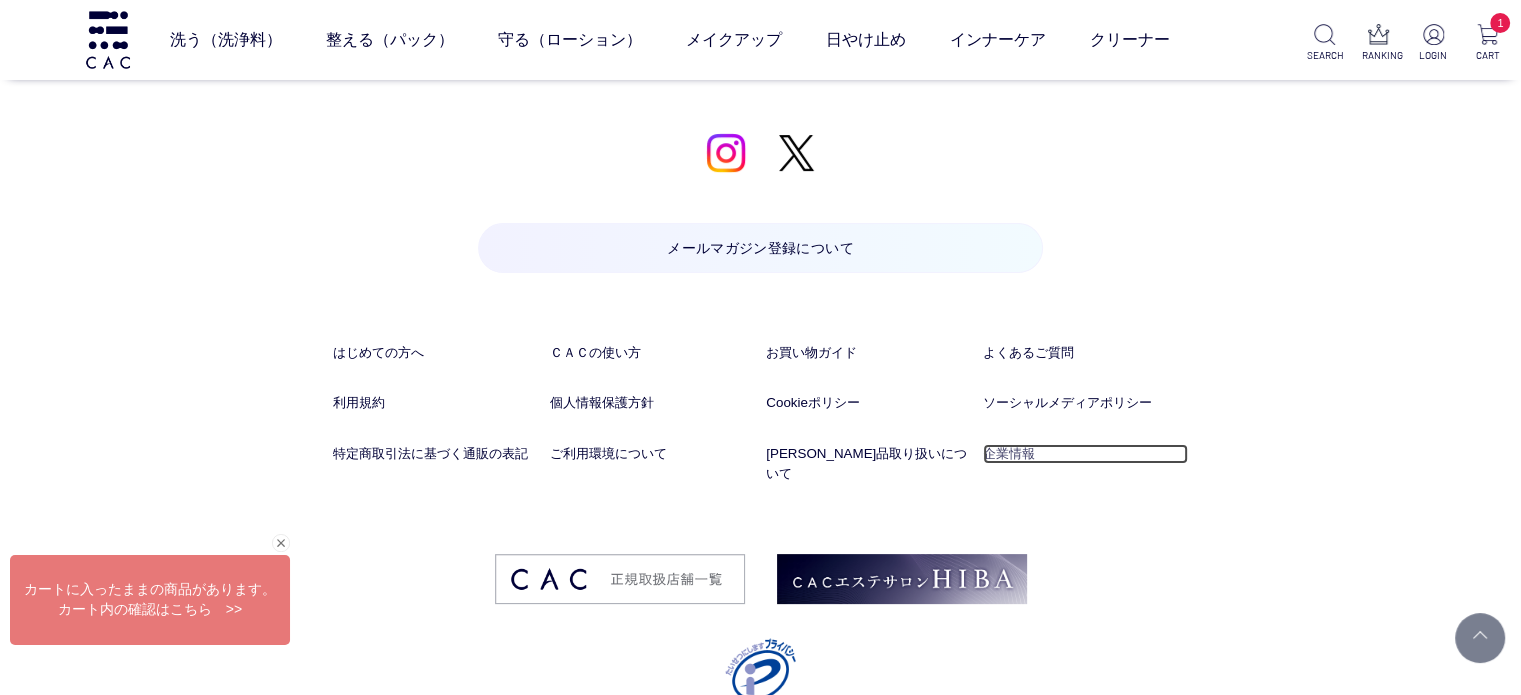 click on "企業情報" at bounding box center (1085, 454) 